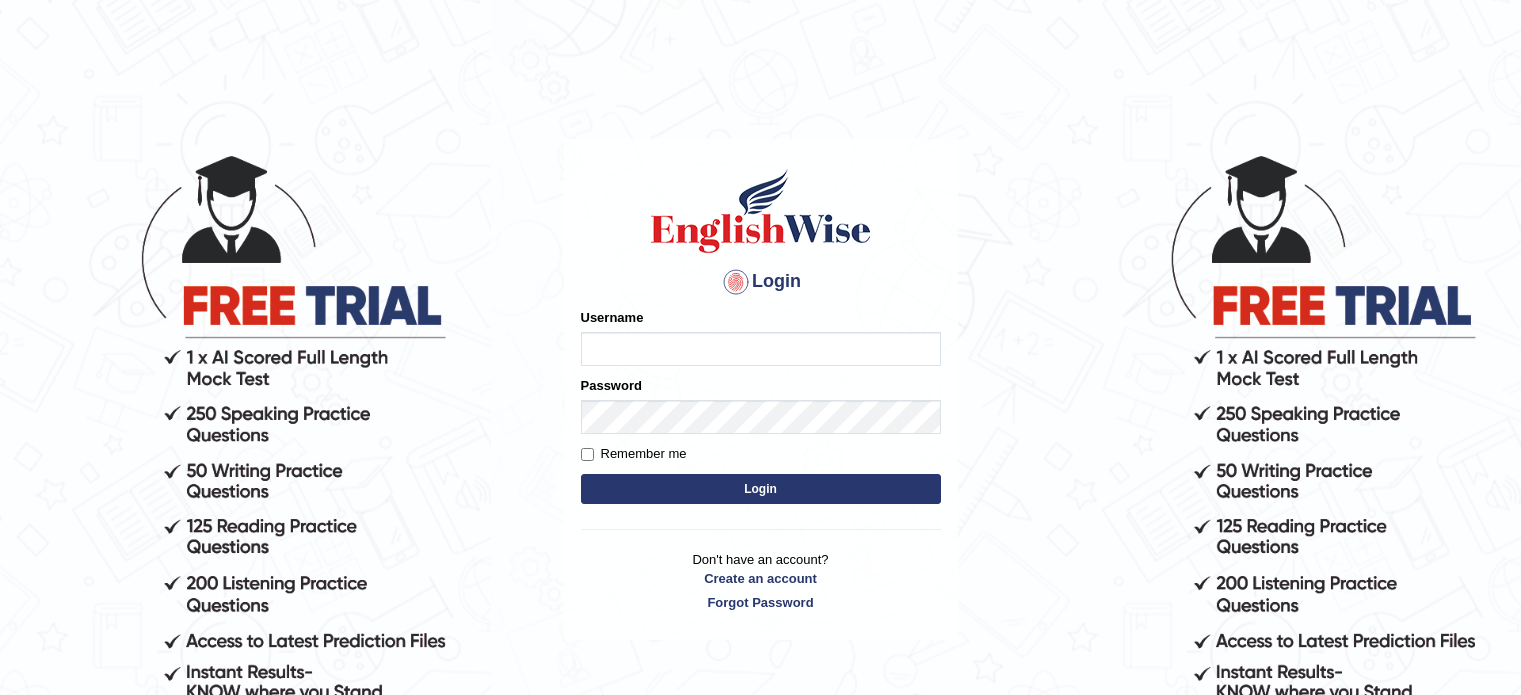scroll, scrollTop: 184, scrollLeft: 0, axis: vertical 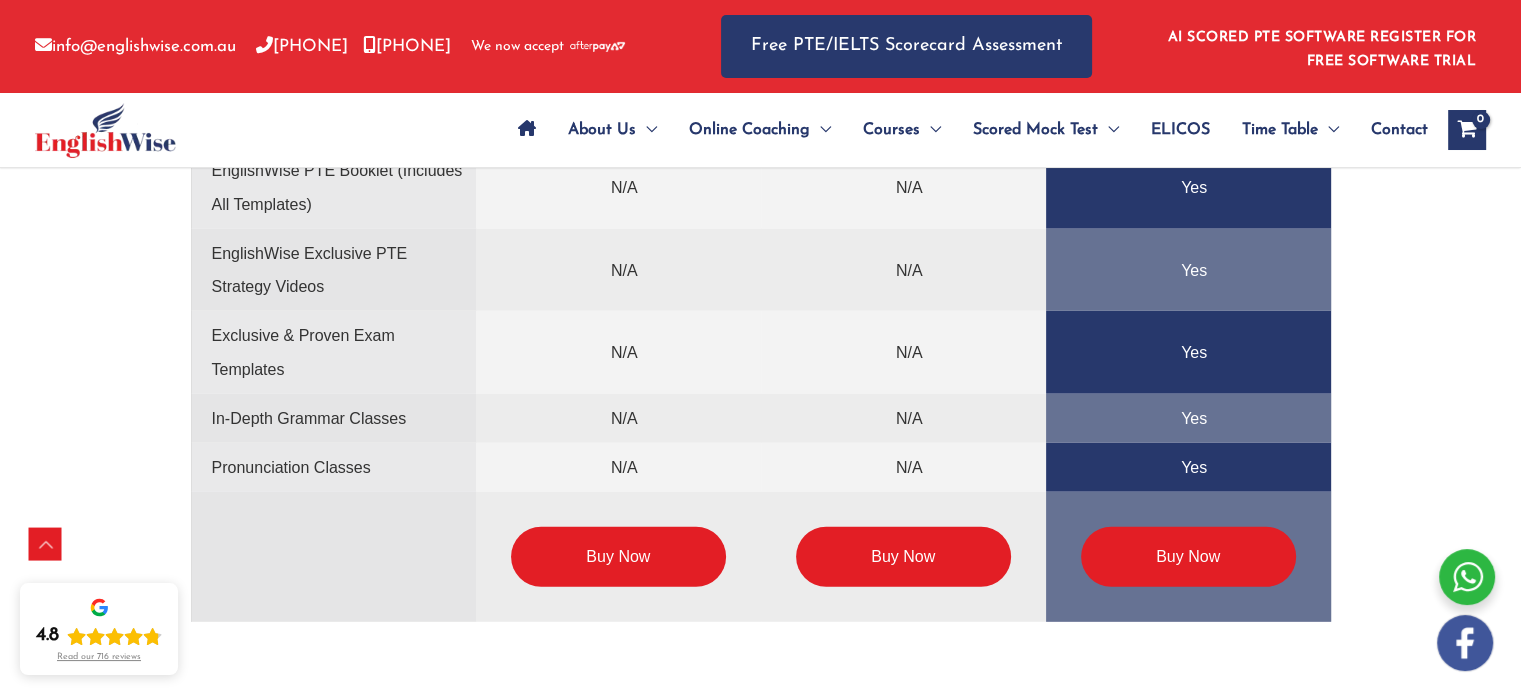 click on "Buy Now" at bounding box center [903, 557] 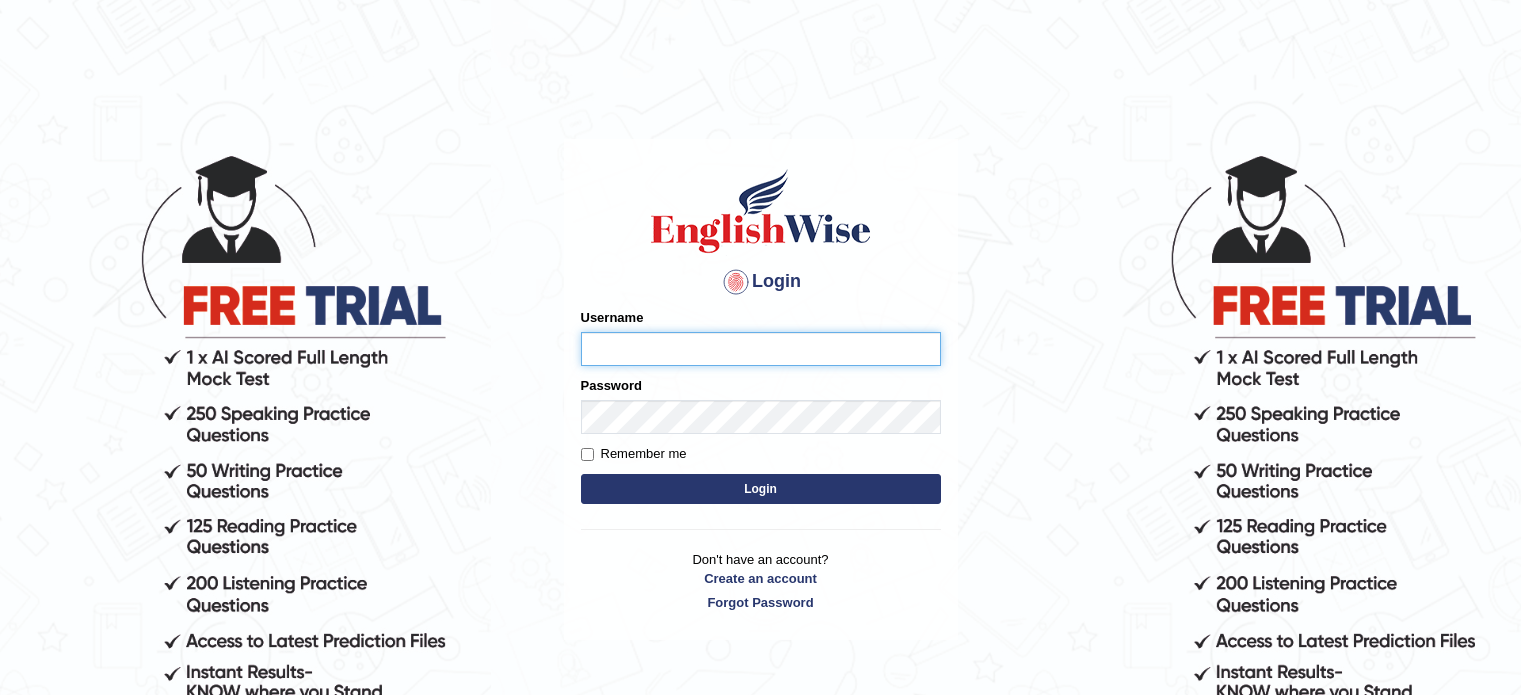 scroll, scrollTop: 0, scrollLeft: 0, axis: both 